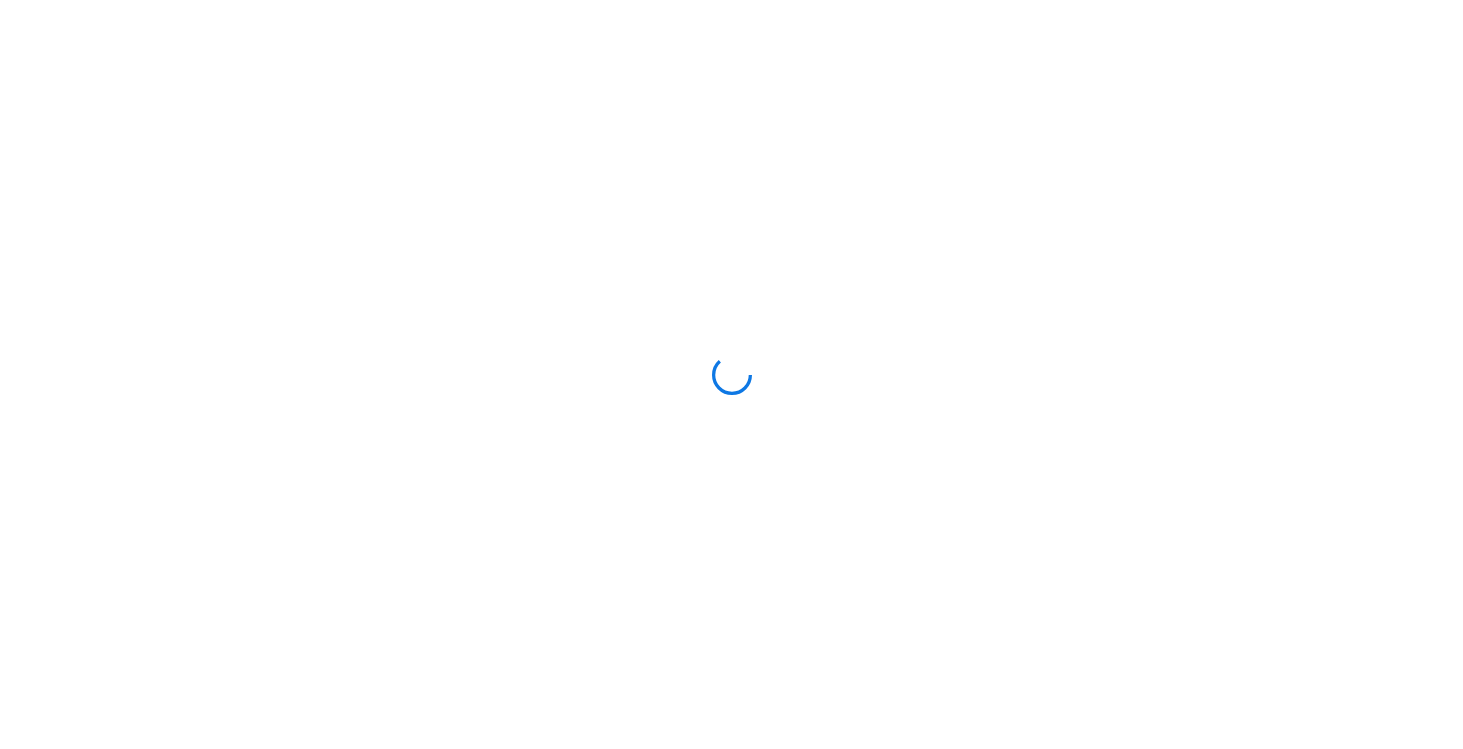 scroll, scrollTop: 0, scrollLeft: 0, axis: both 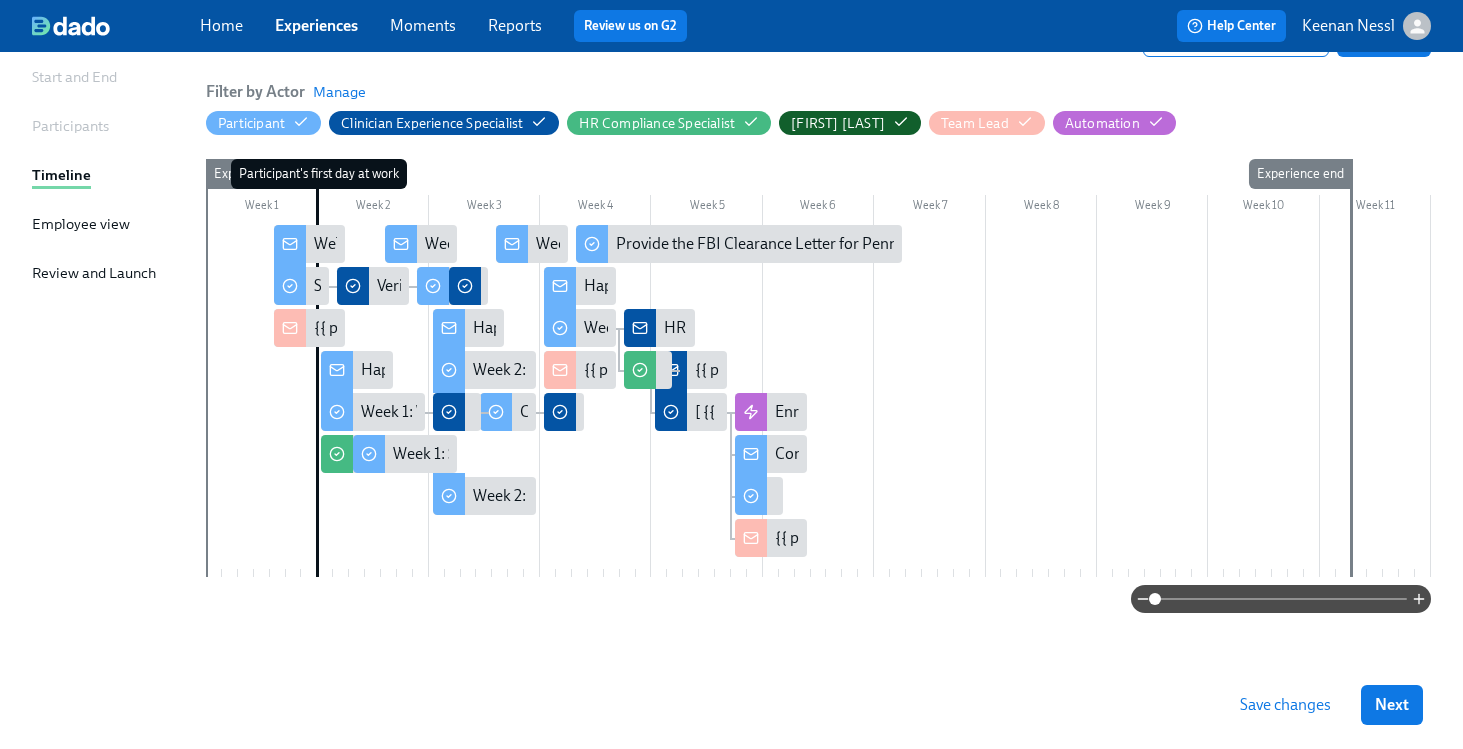 click on "Save changes" at bounding box center [1285, 705] 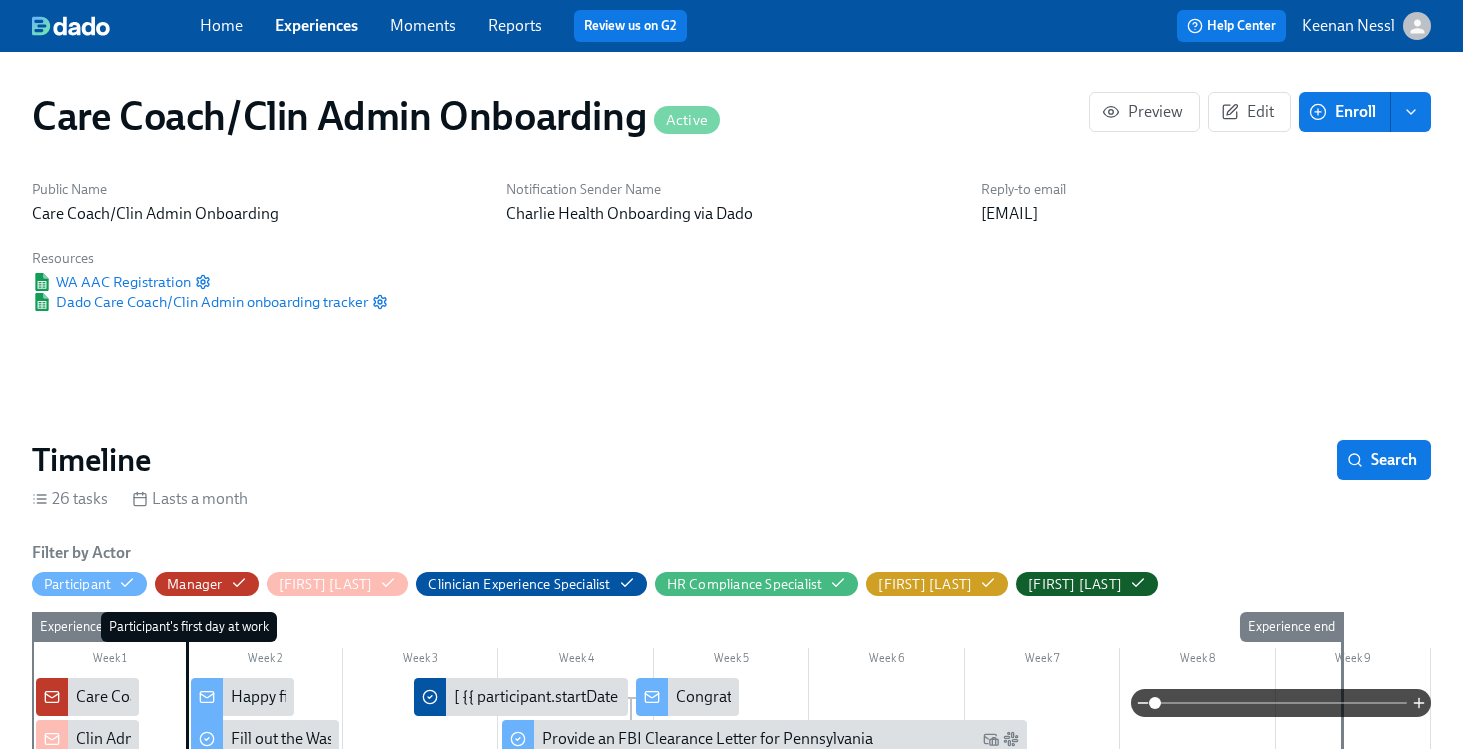 scroll, scrollTop: 0, scrollLeft: 0, axis: both 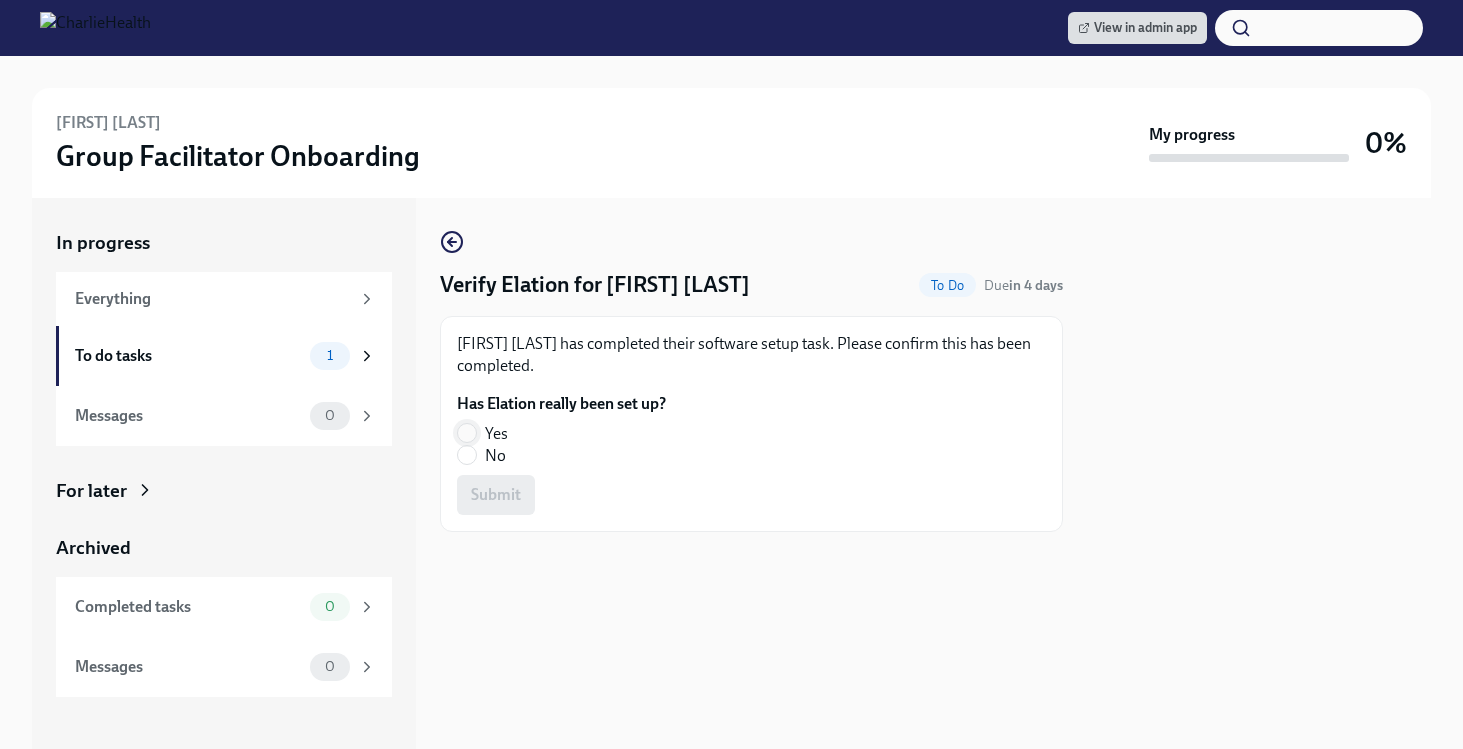 click on "Yes" at bounding box center (467, 433) 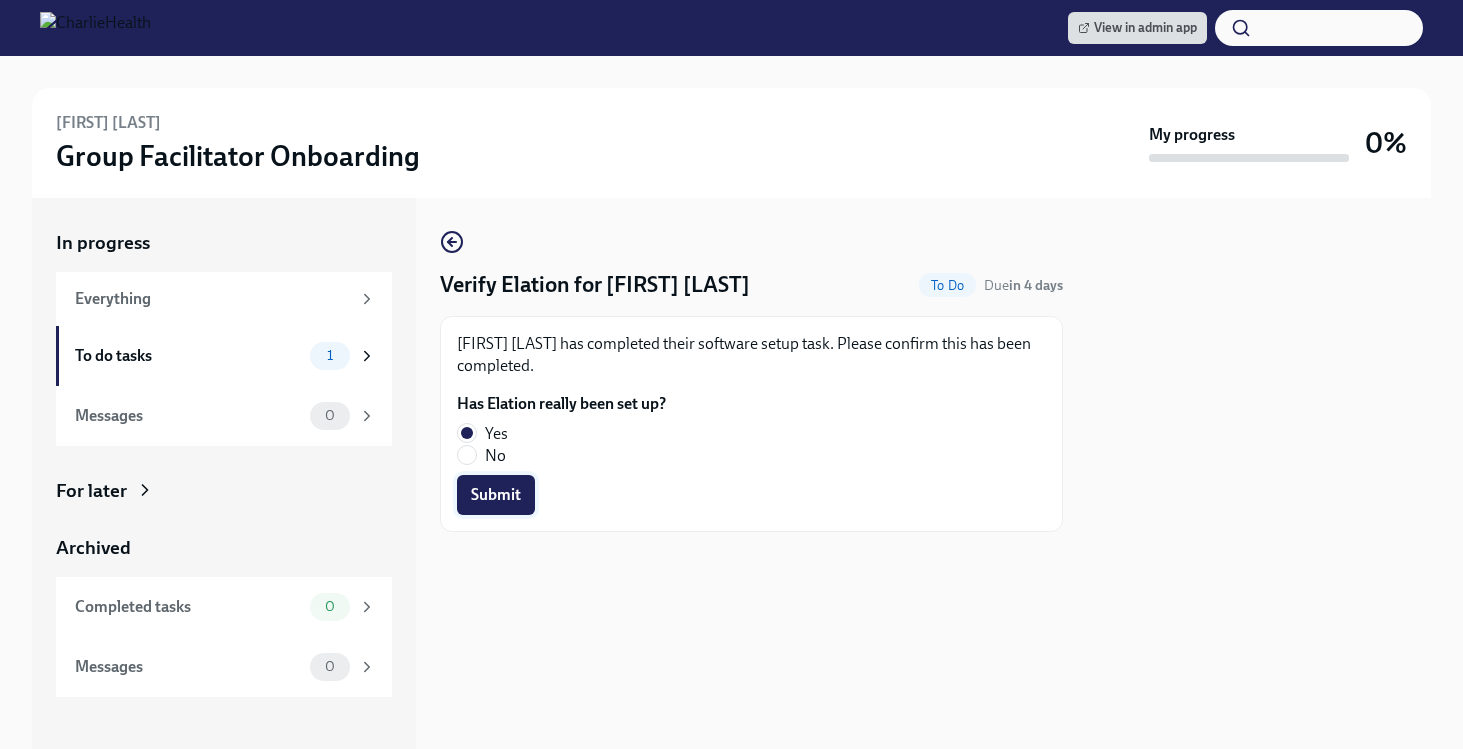 click on "Submit" at bounding box center (496, 495) 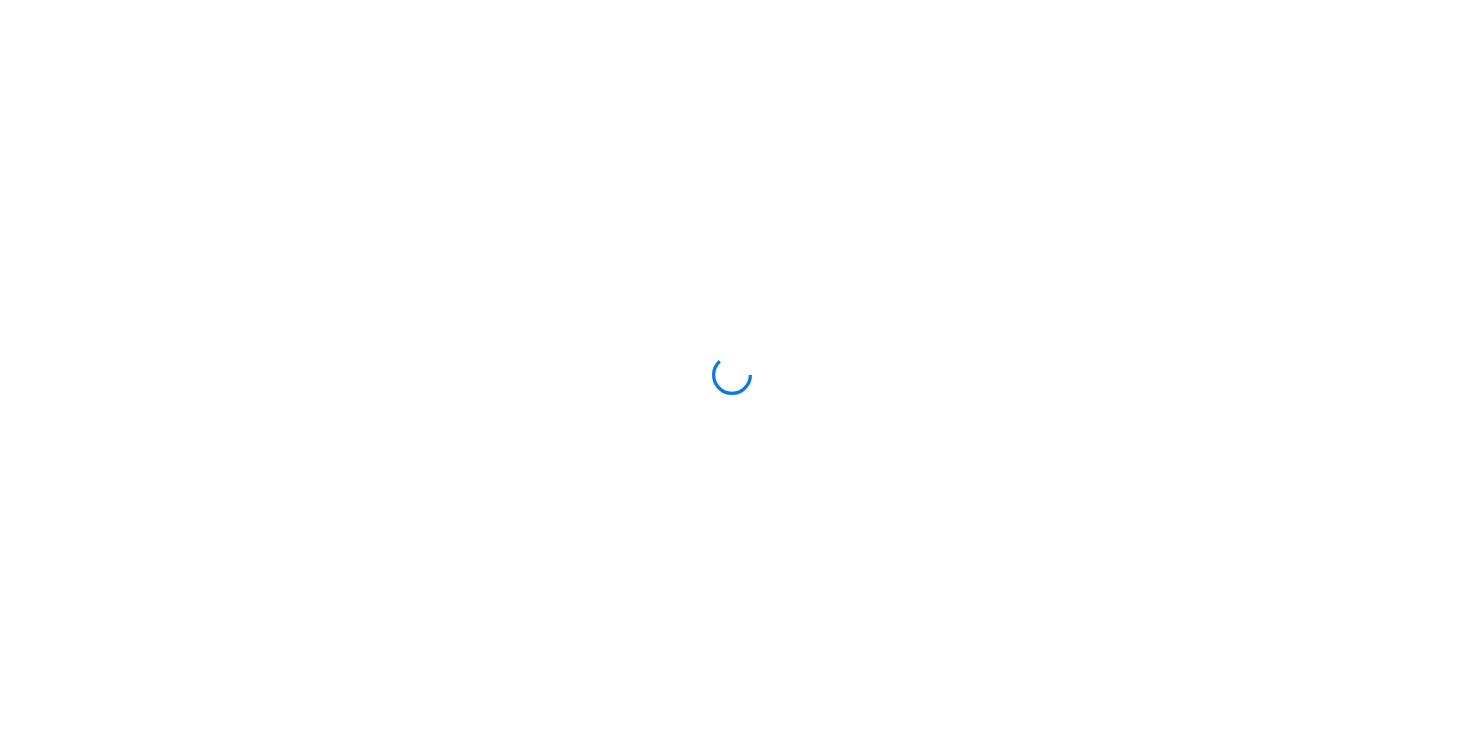 scroll, scrollTop: 0, scrollLeft: 0, axis: both 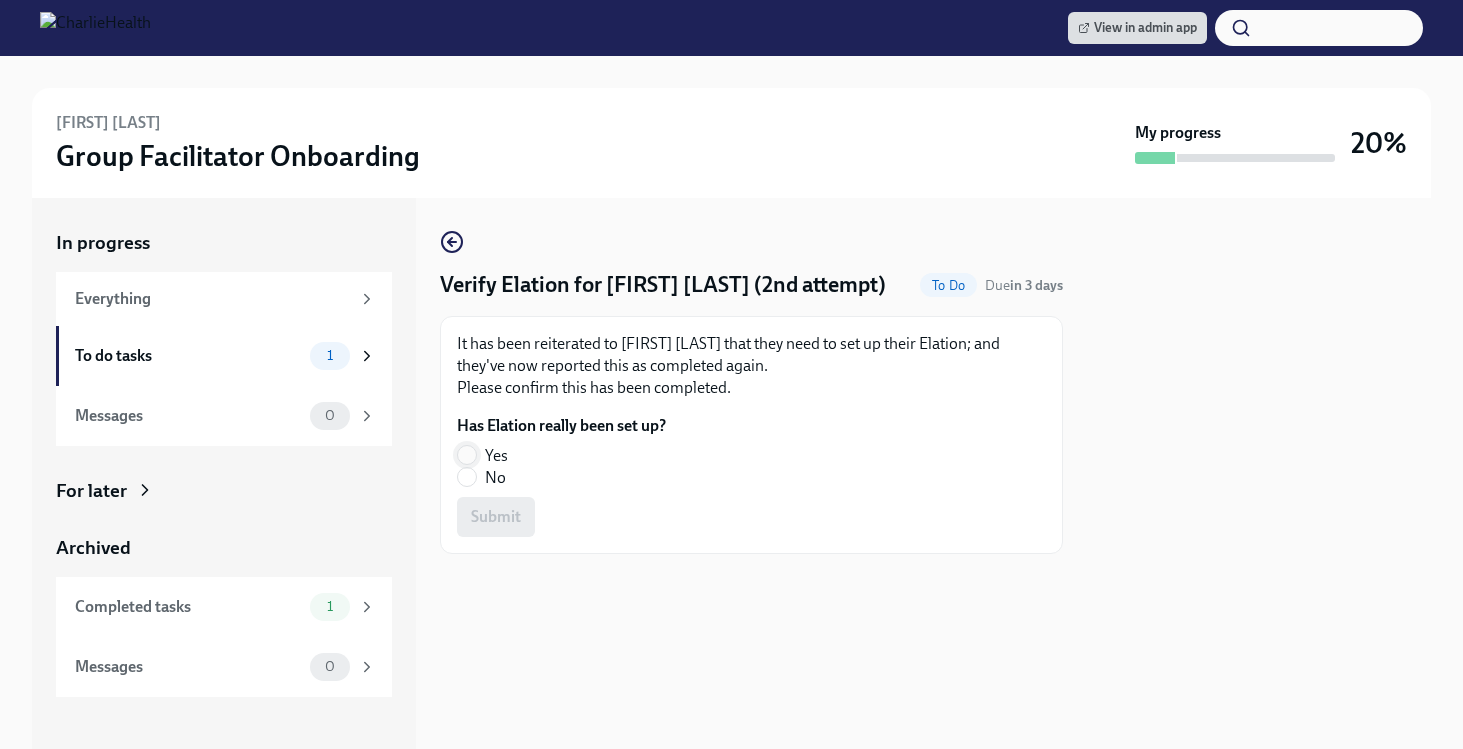 click on "Yes" at bounding box center (467, 455) 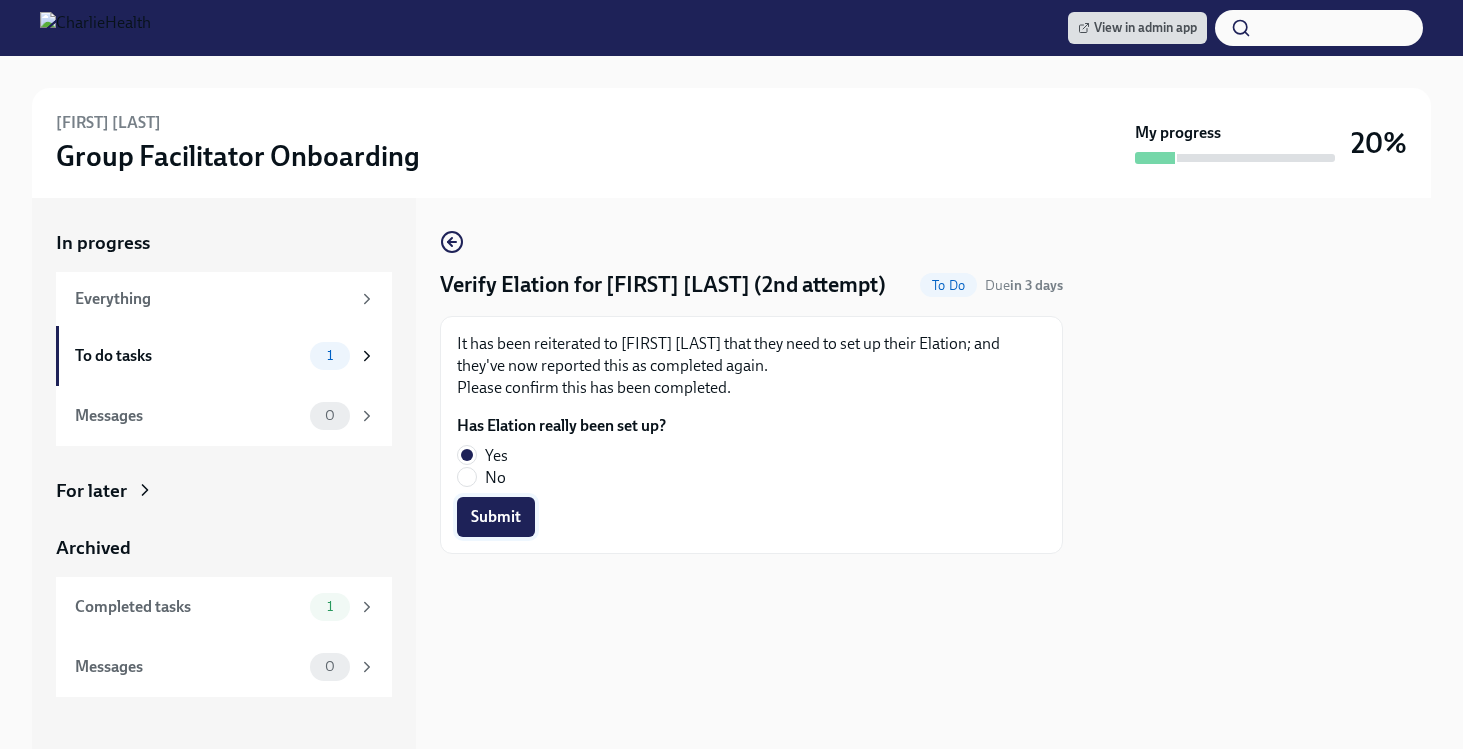 click on "Submit" at bounding box center (496, 517) 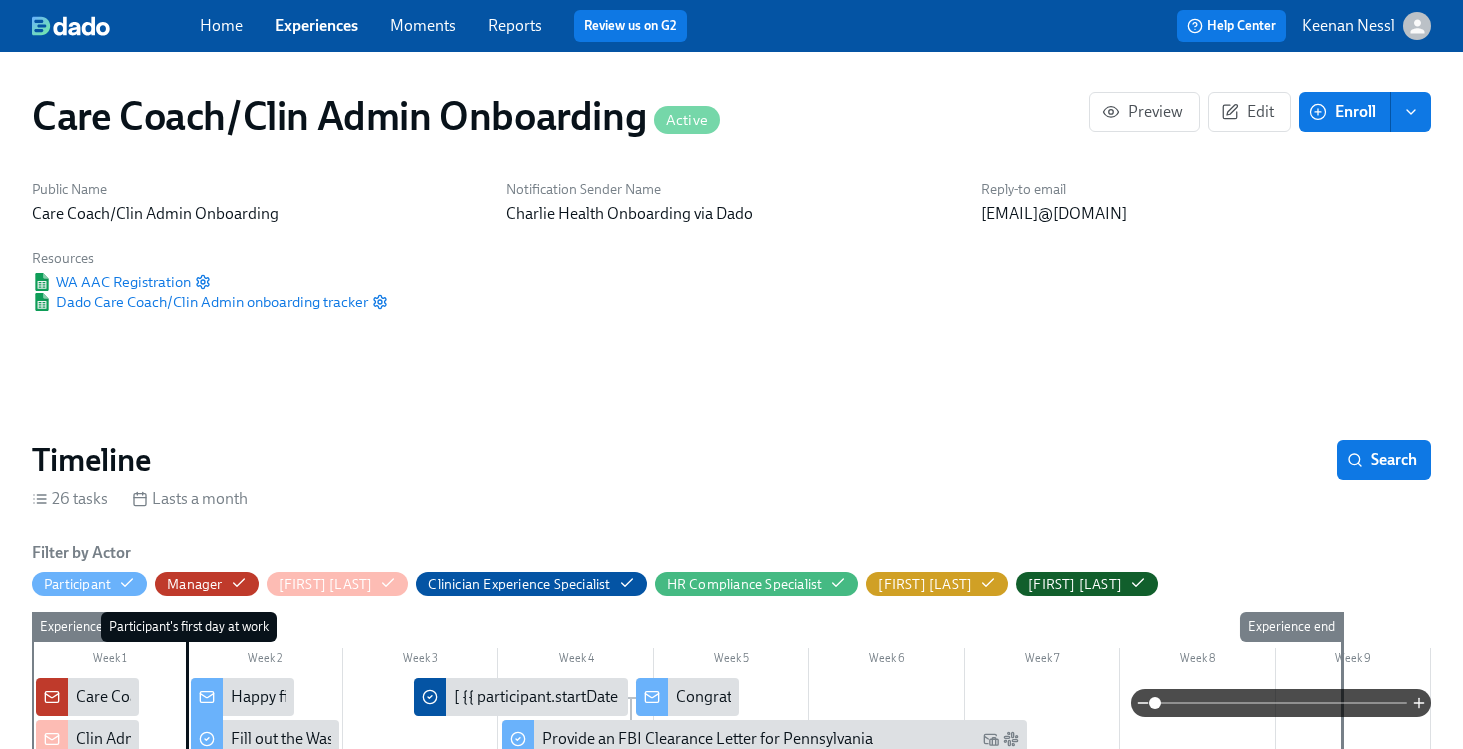 scroll, scrollTop: 0, scrollLeft: 0, axis: both 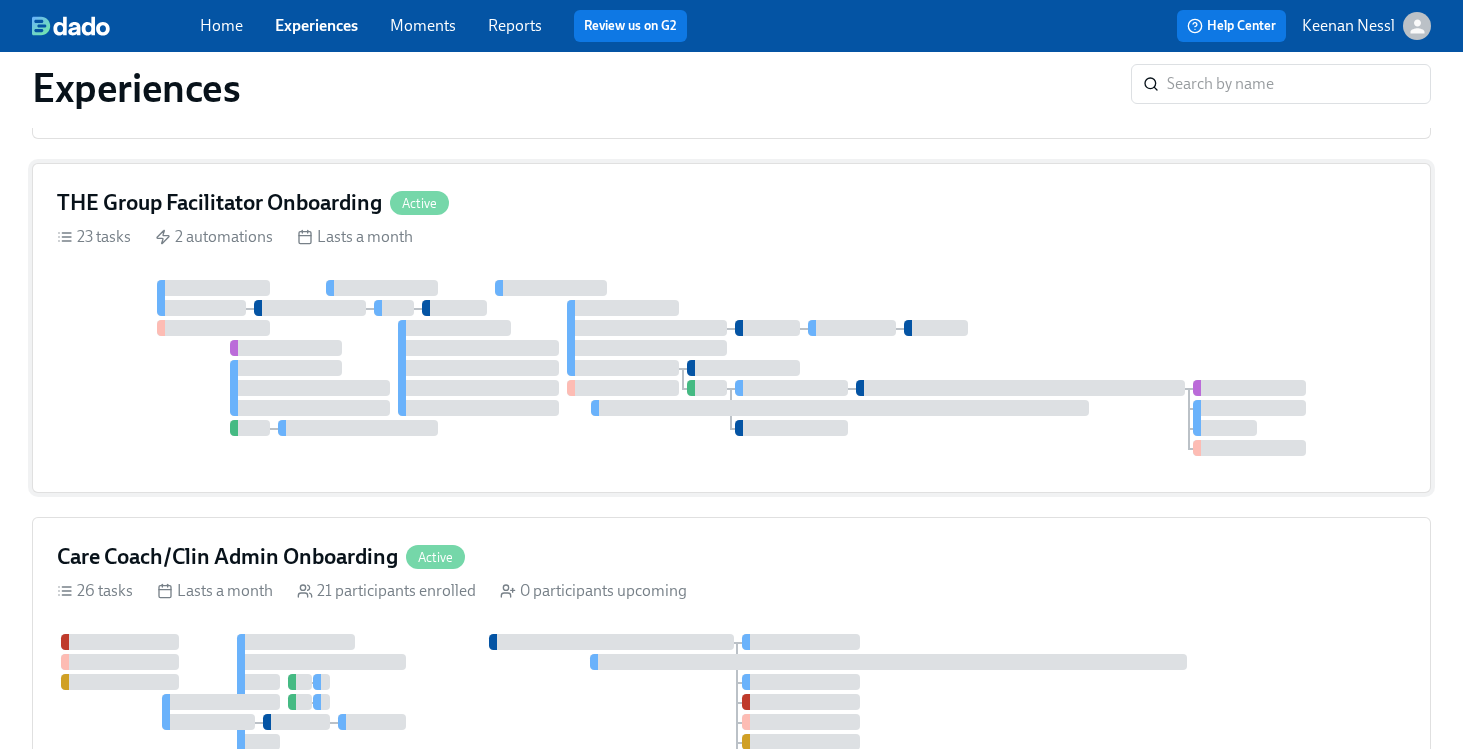 click at bounding box center [1020, 388] 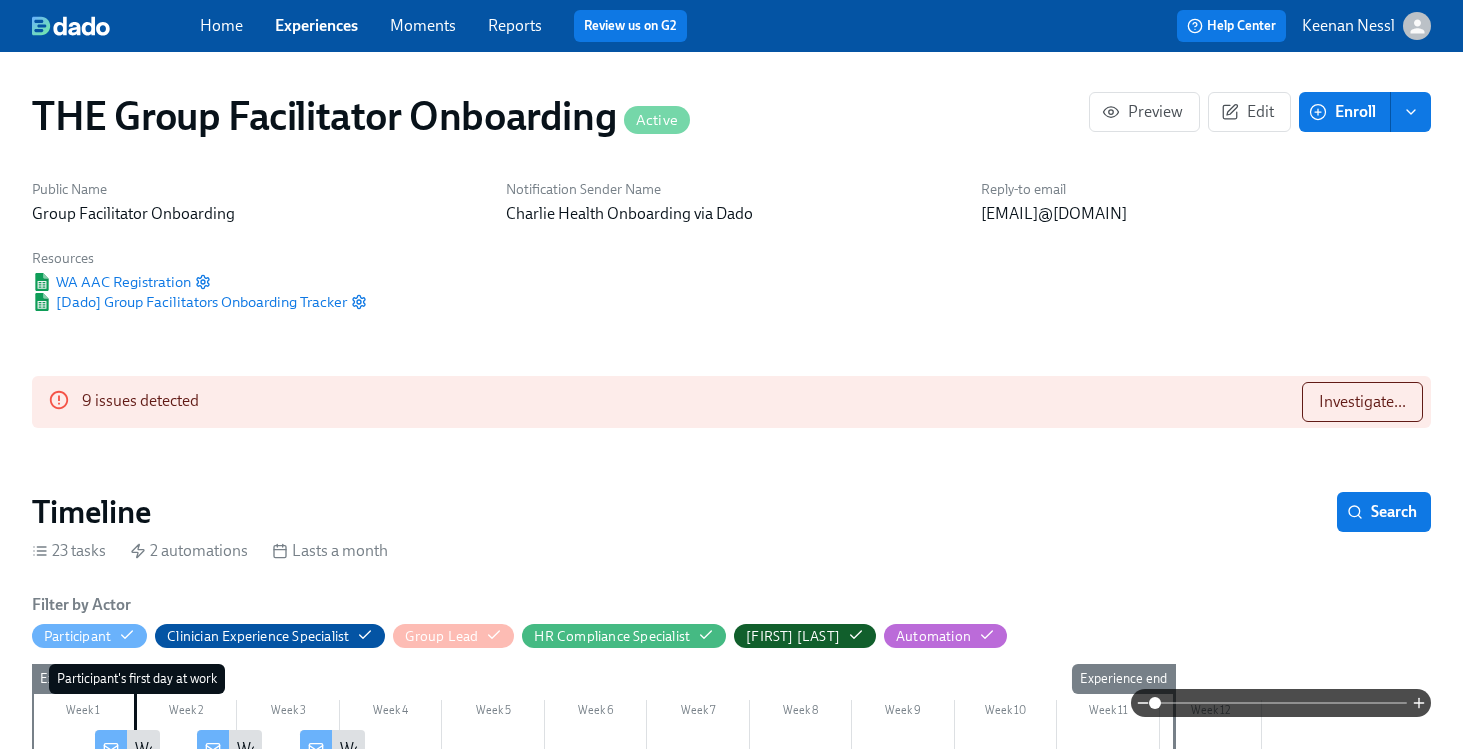 scroll, scrollTop: 1203, scrollLeft: 0, axis: vertical 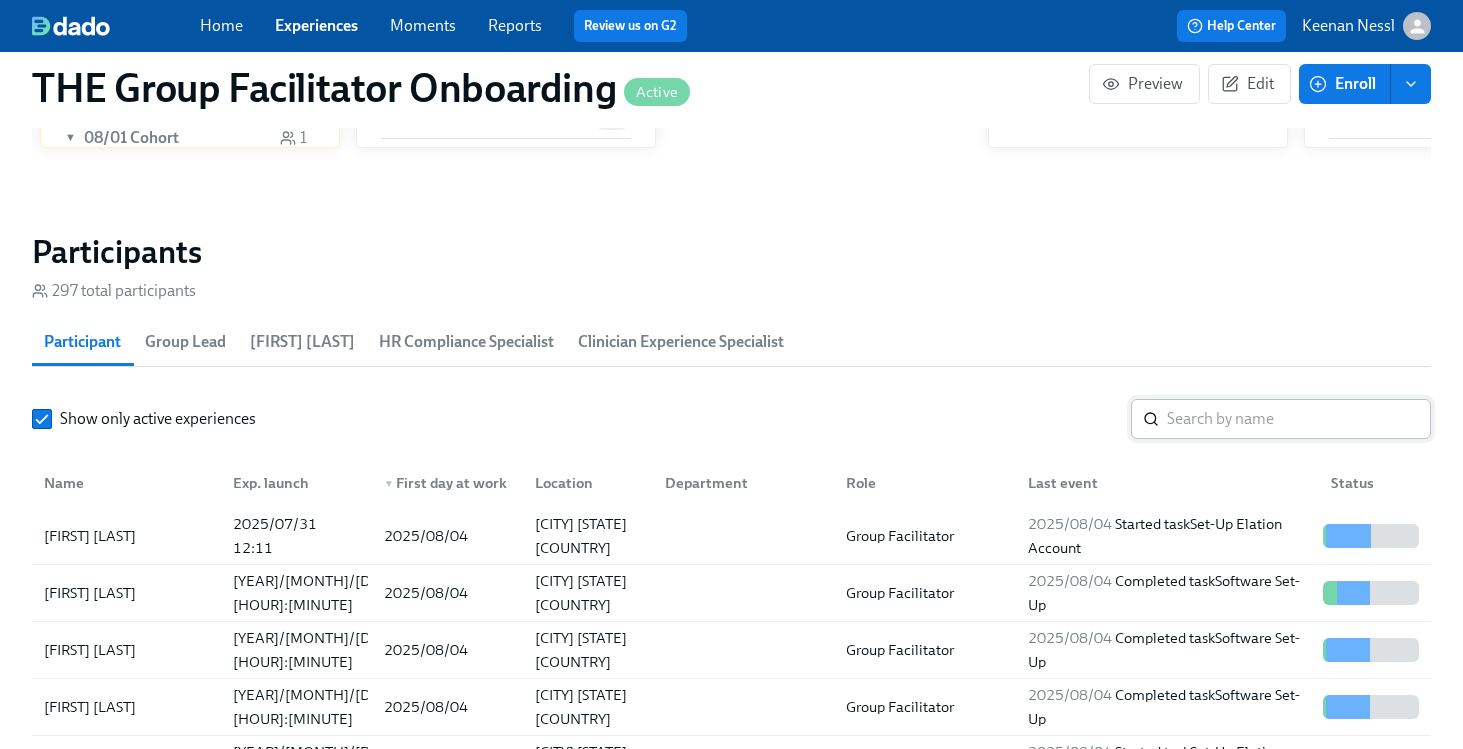 click at bounding box center [1299, 419] 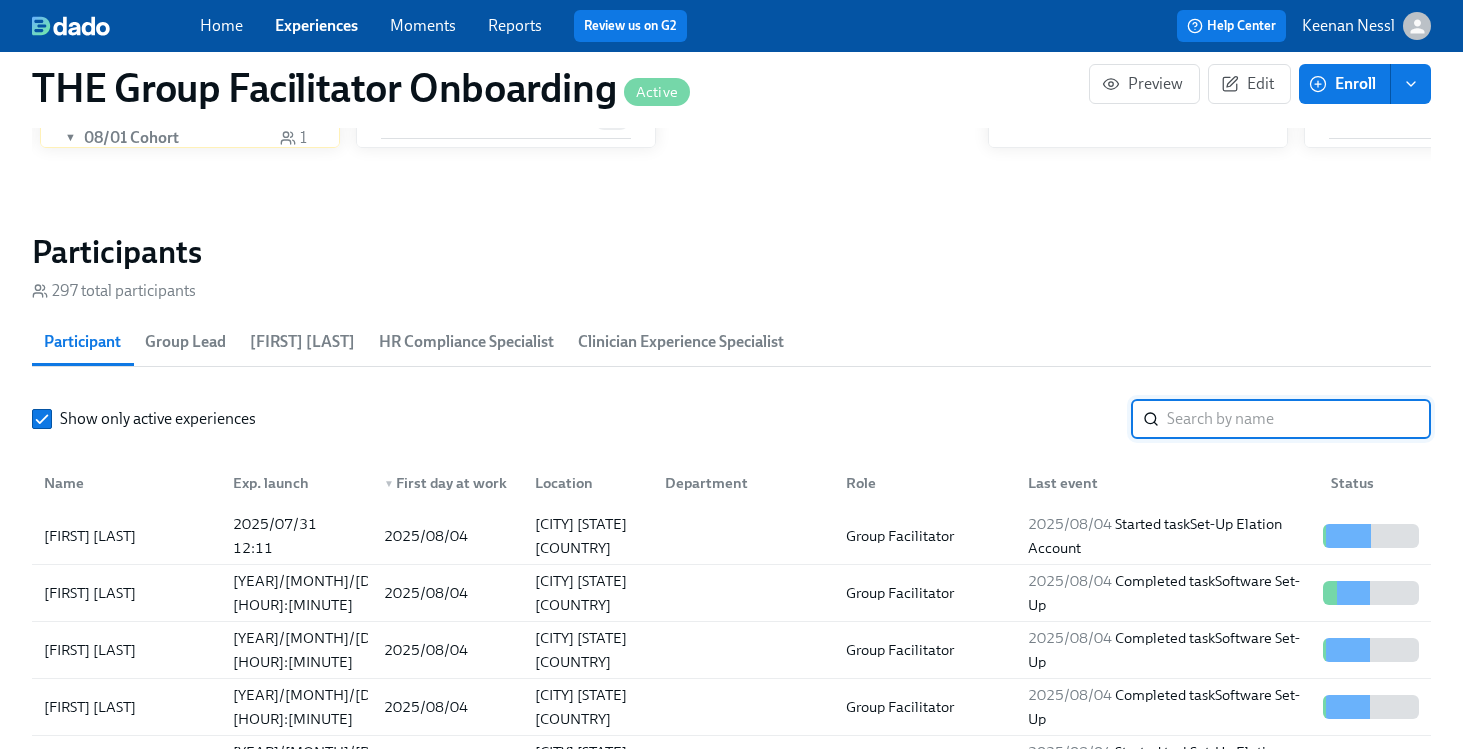 paste on "Oluwadamilola Ezekiel" 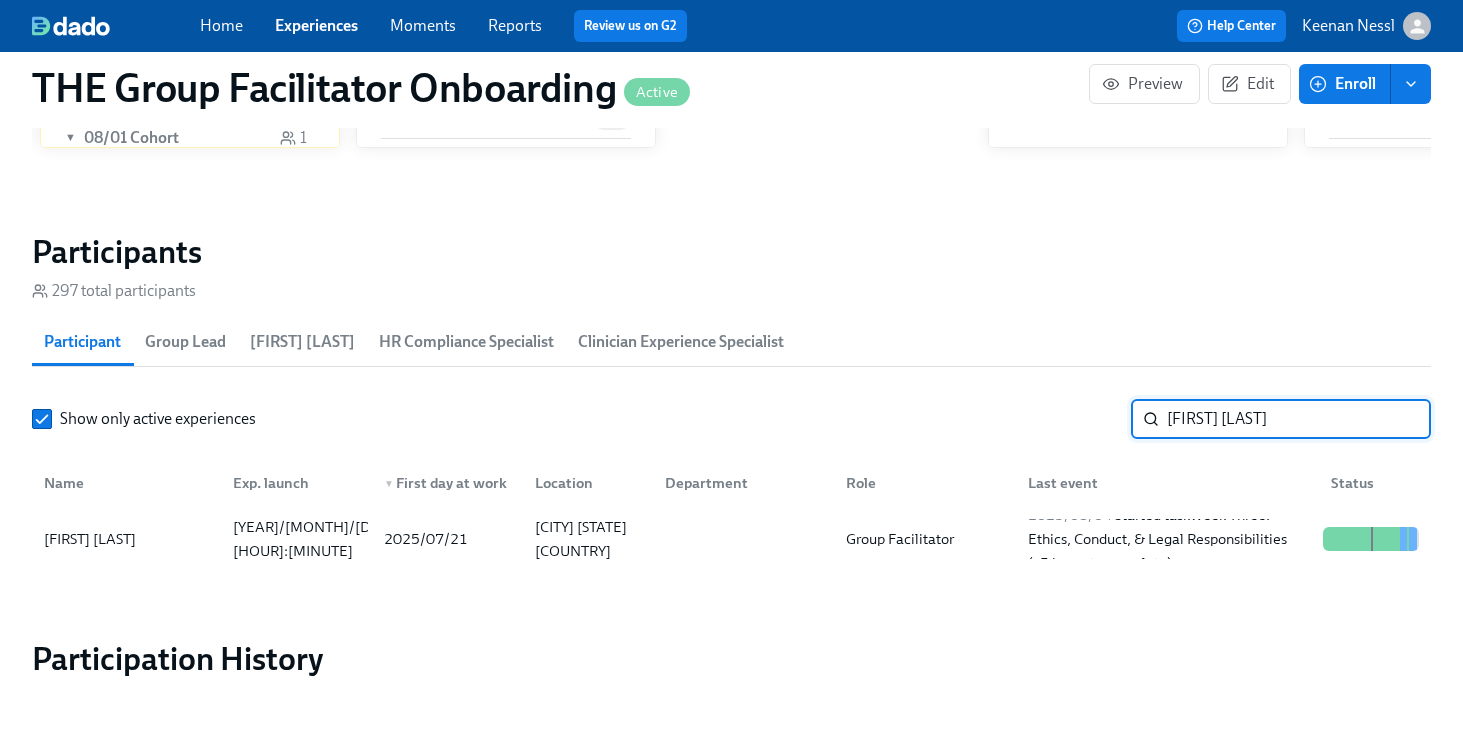 scroll, scrollTop: 0, scrollLeft: 0, axis: both 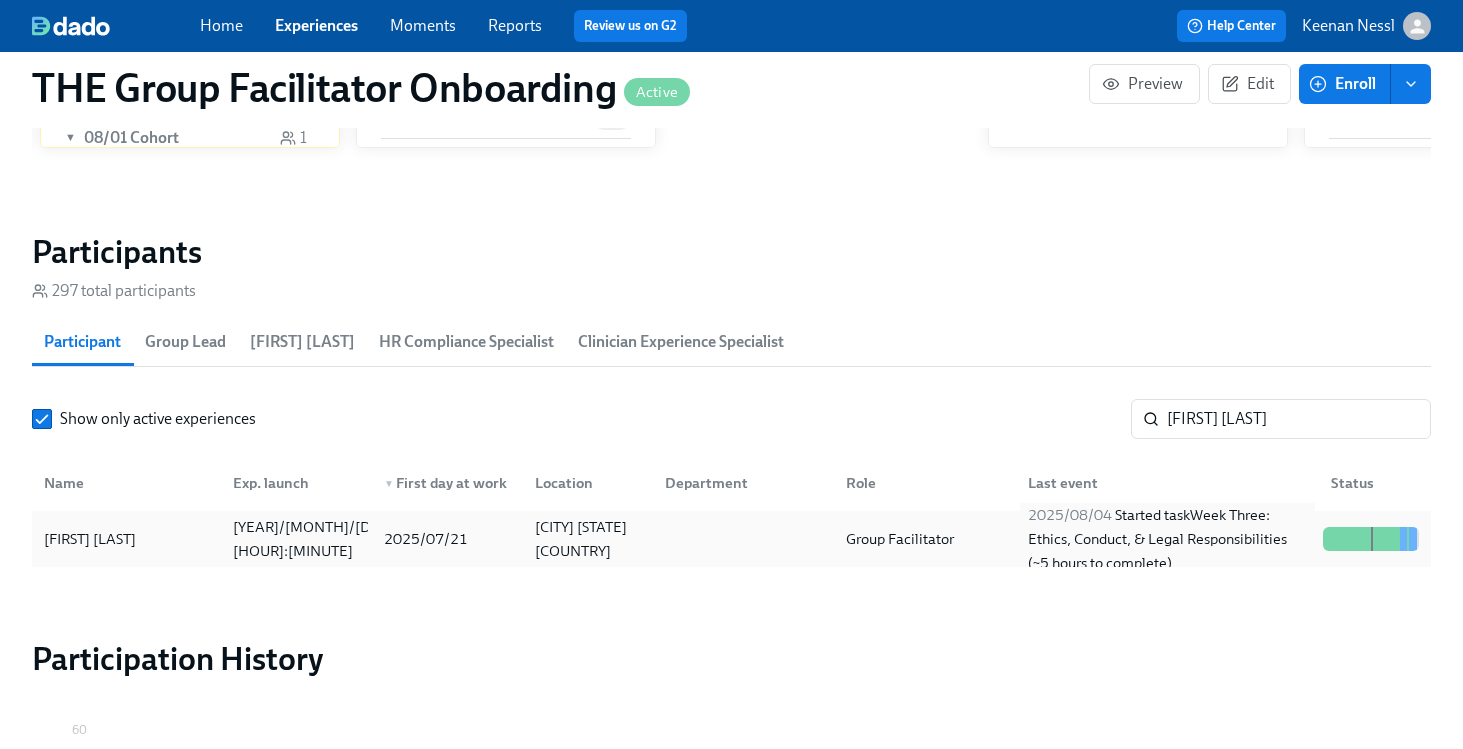 click on "2025/08/04   Started task  Week Three: Ethics, Conduct, & Legal Responsibilities (~5 hours to complete)" at bounding box center (1167, 539) 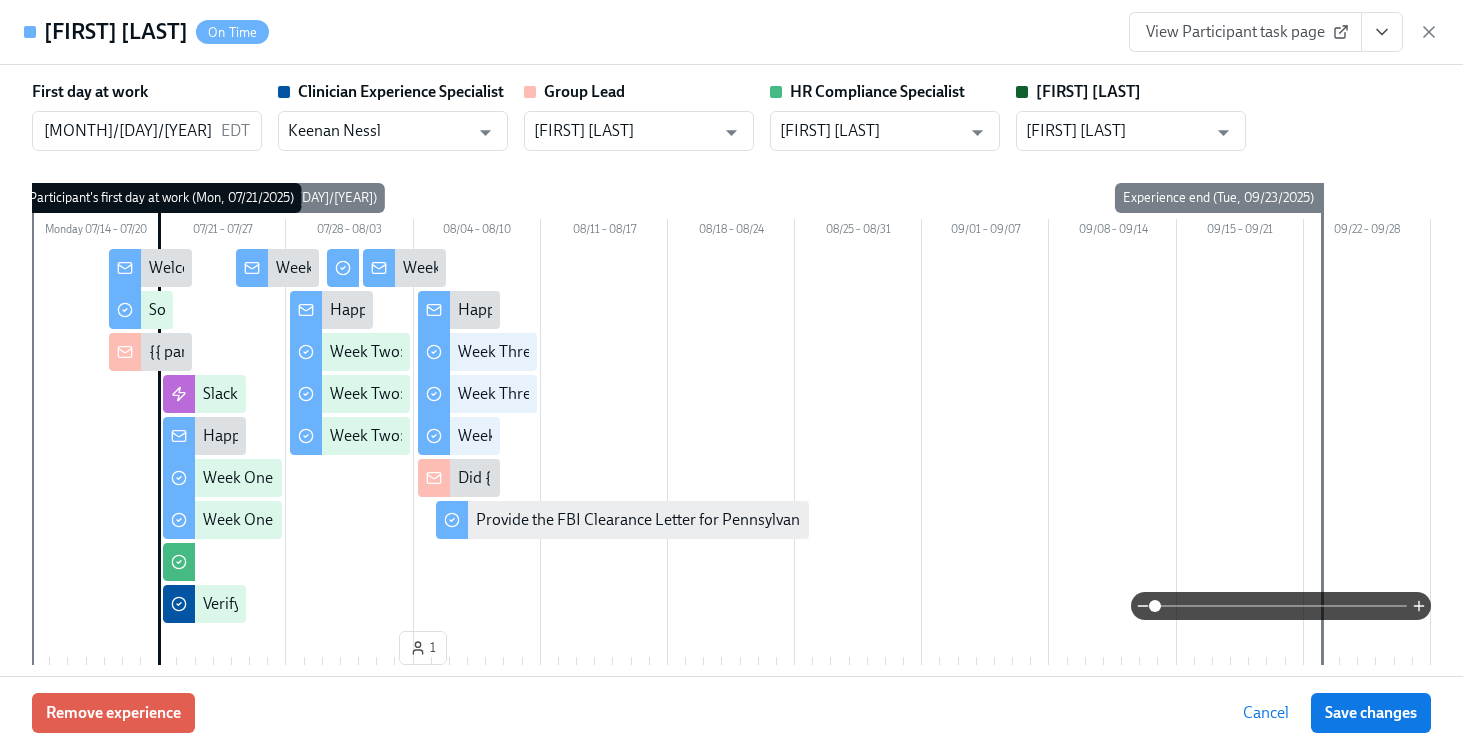 click on "View Participant task page" at bounding box center (1245, 32) 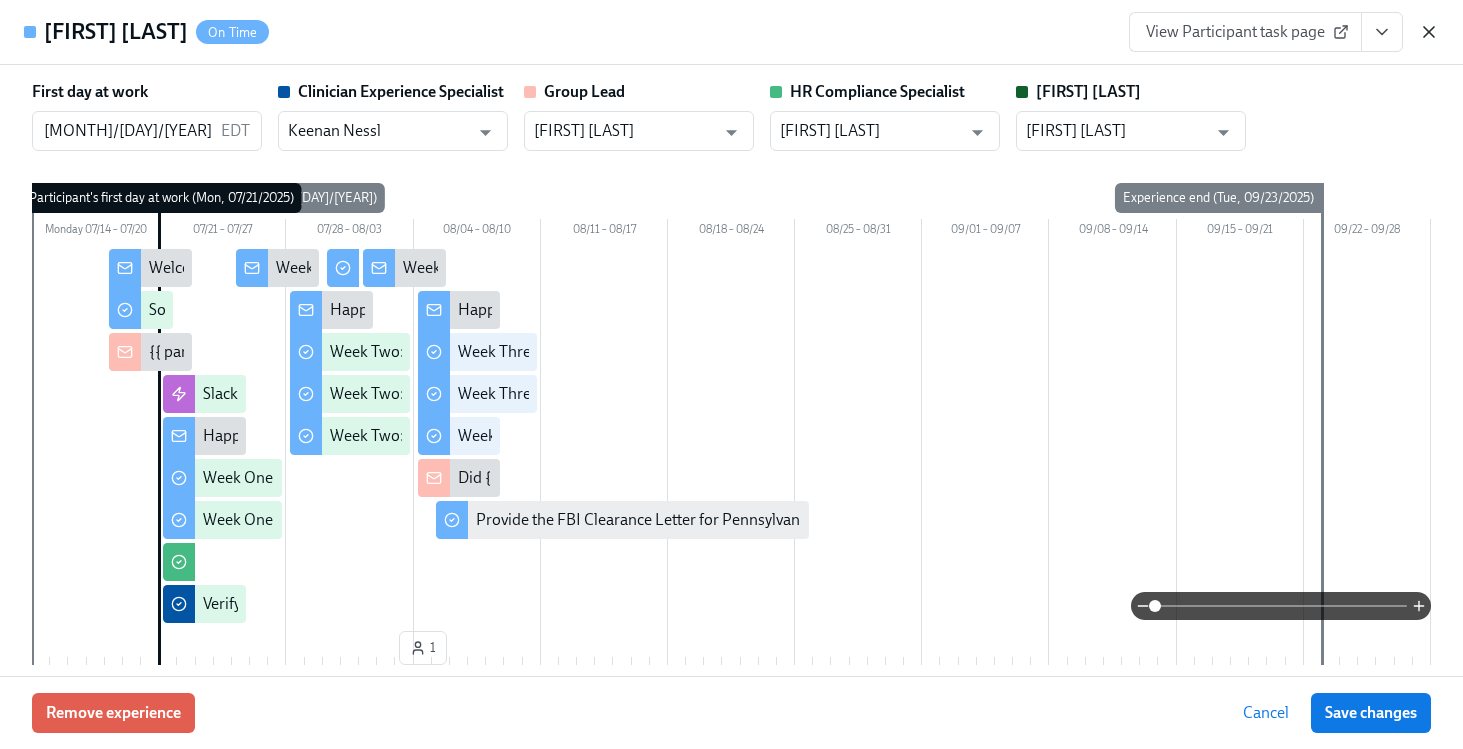 click 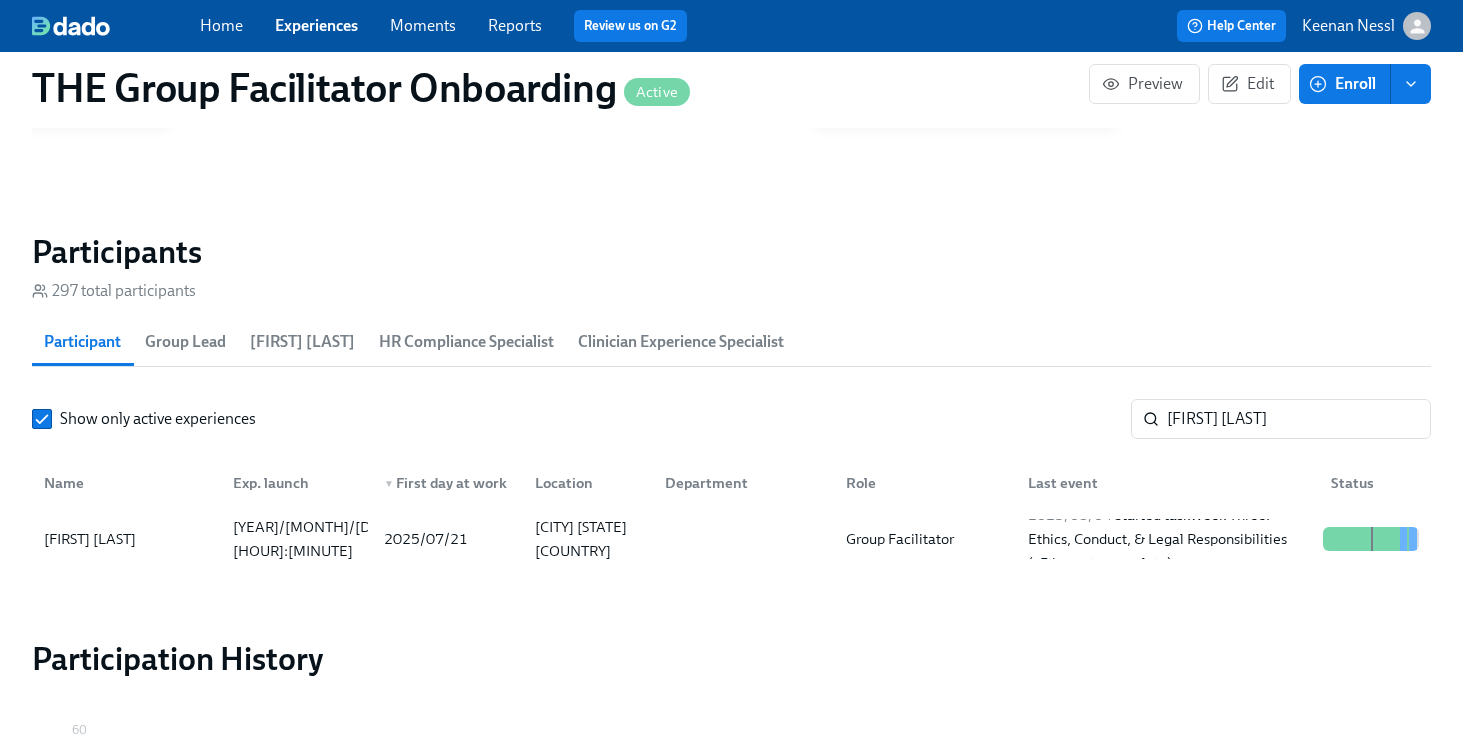 scroll, scrollTop: 0, scrollLeft: 28605, axis: horizontal 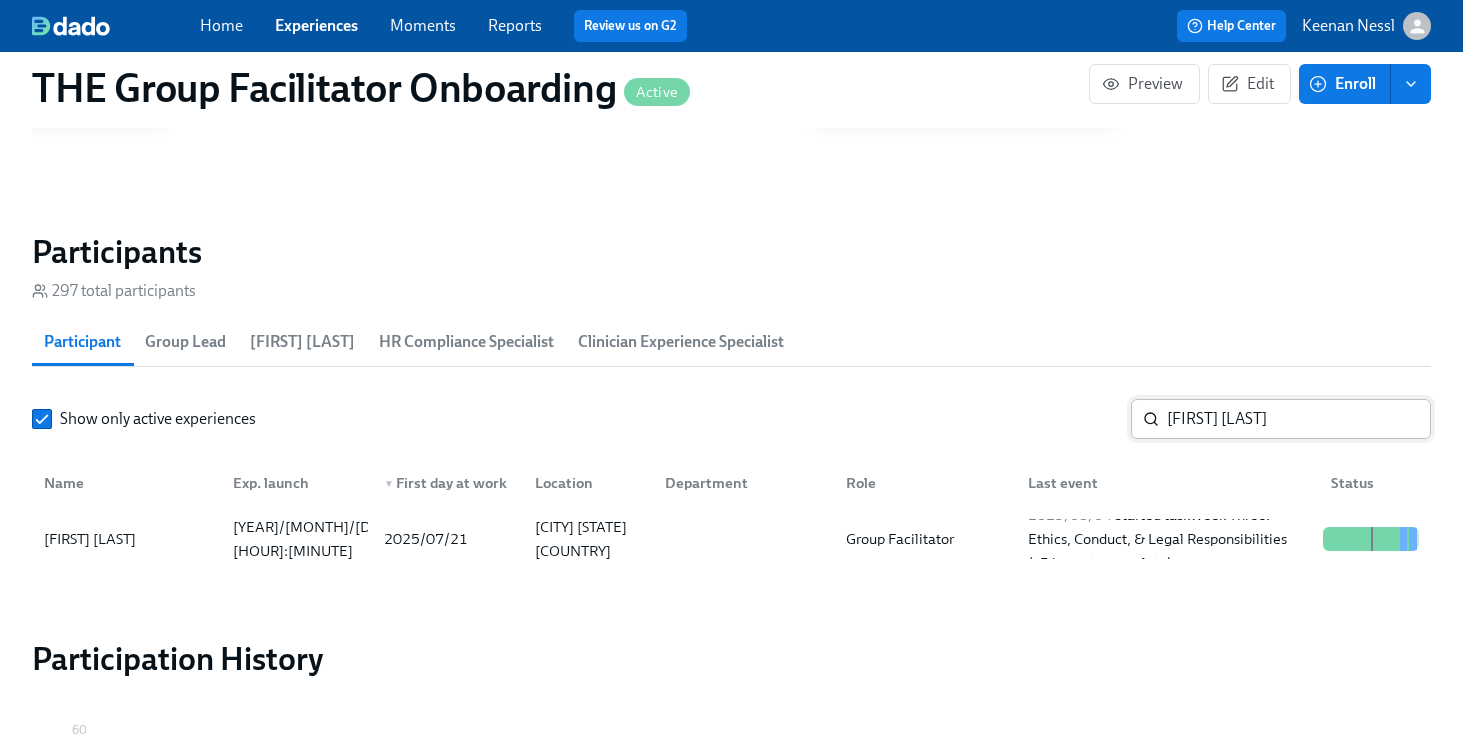 click on "Oluwadamilola Ezekiel" at bounding box center [1299, 419] 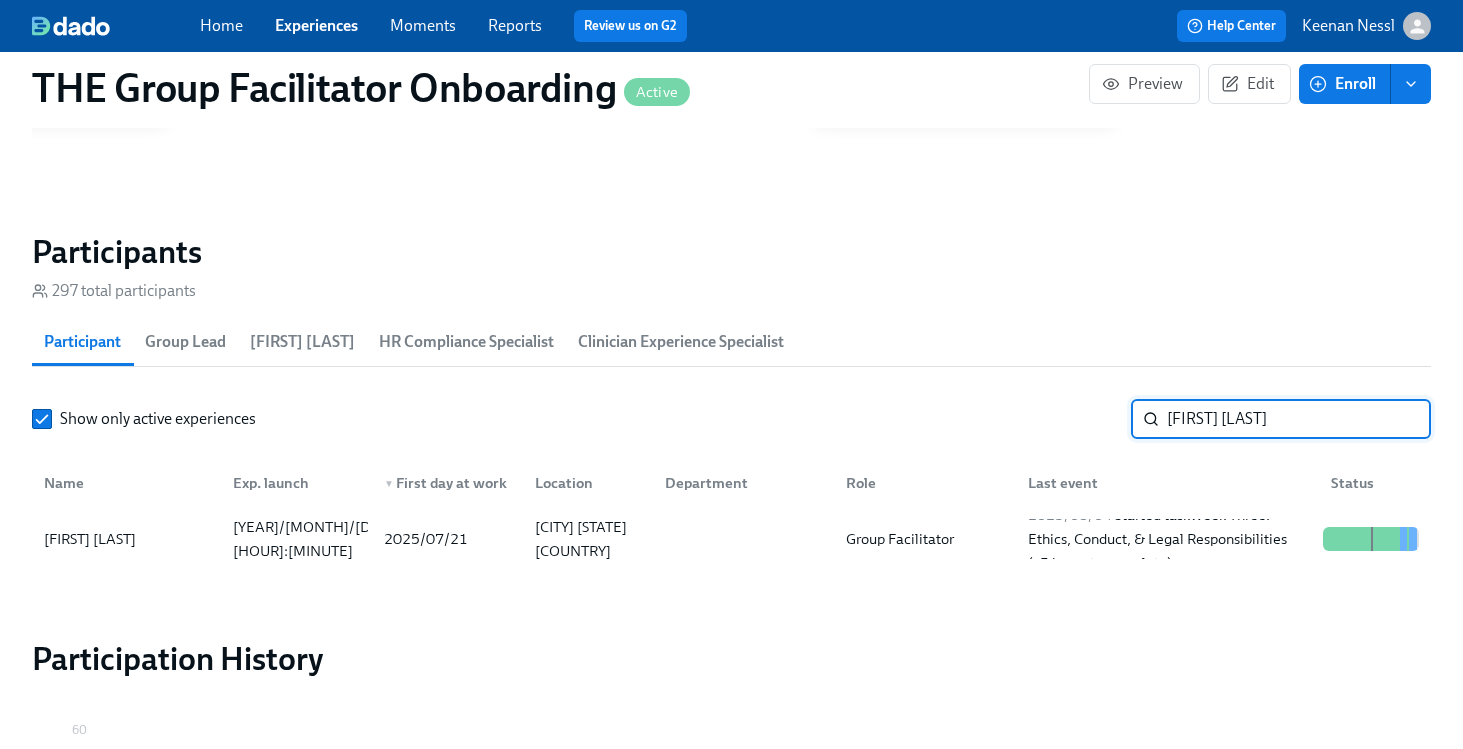 click on "Oluwadamilola Ezekiel" at bounding box center [1299, 419] 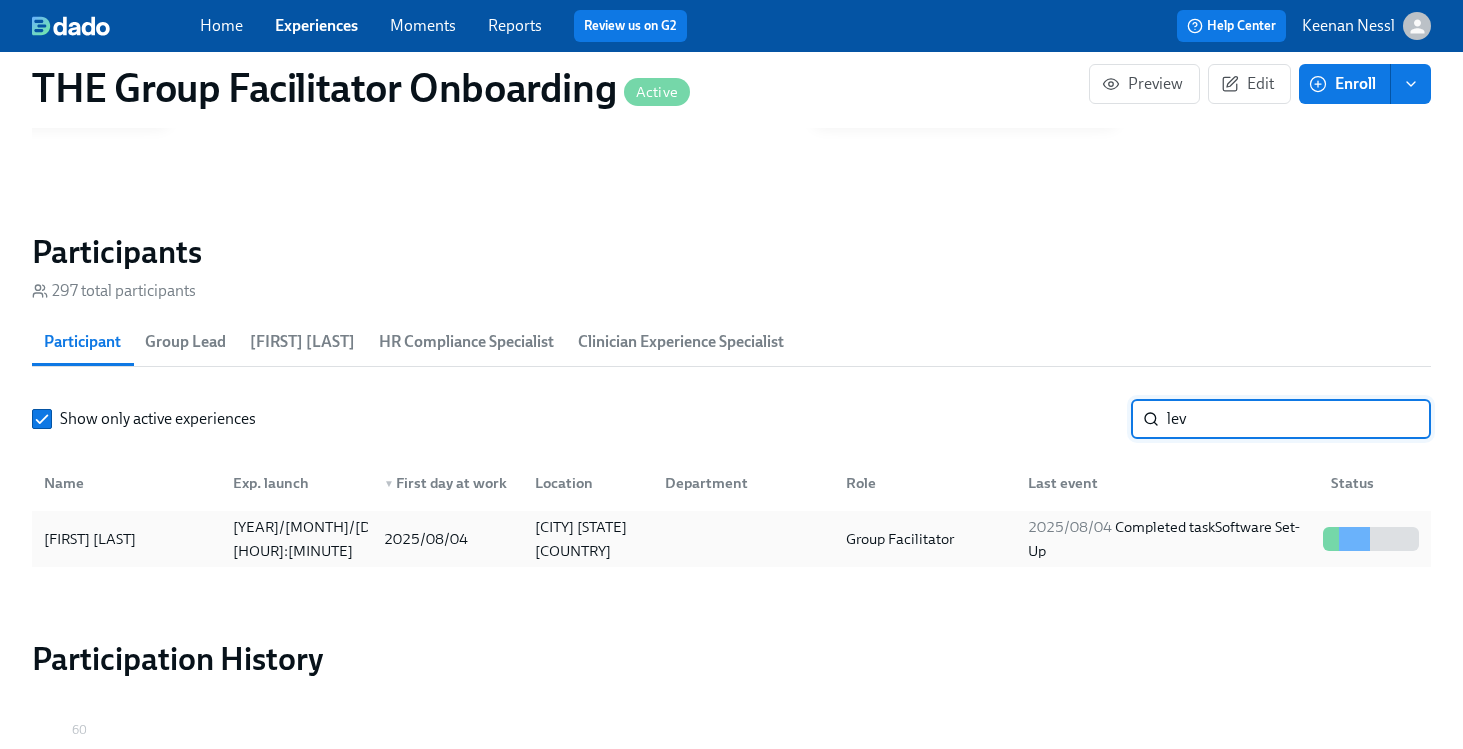 type on "lev" 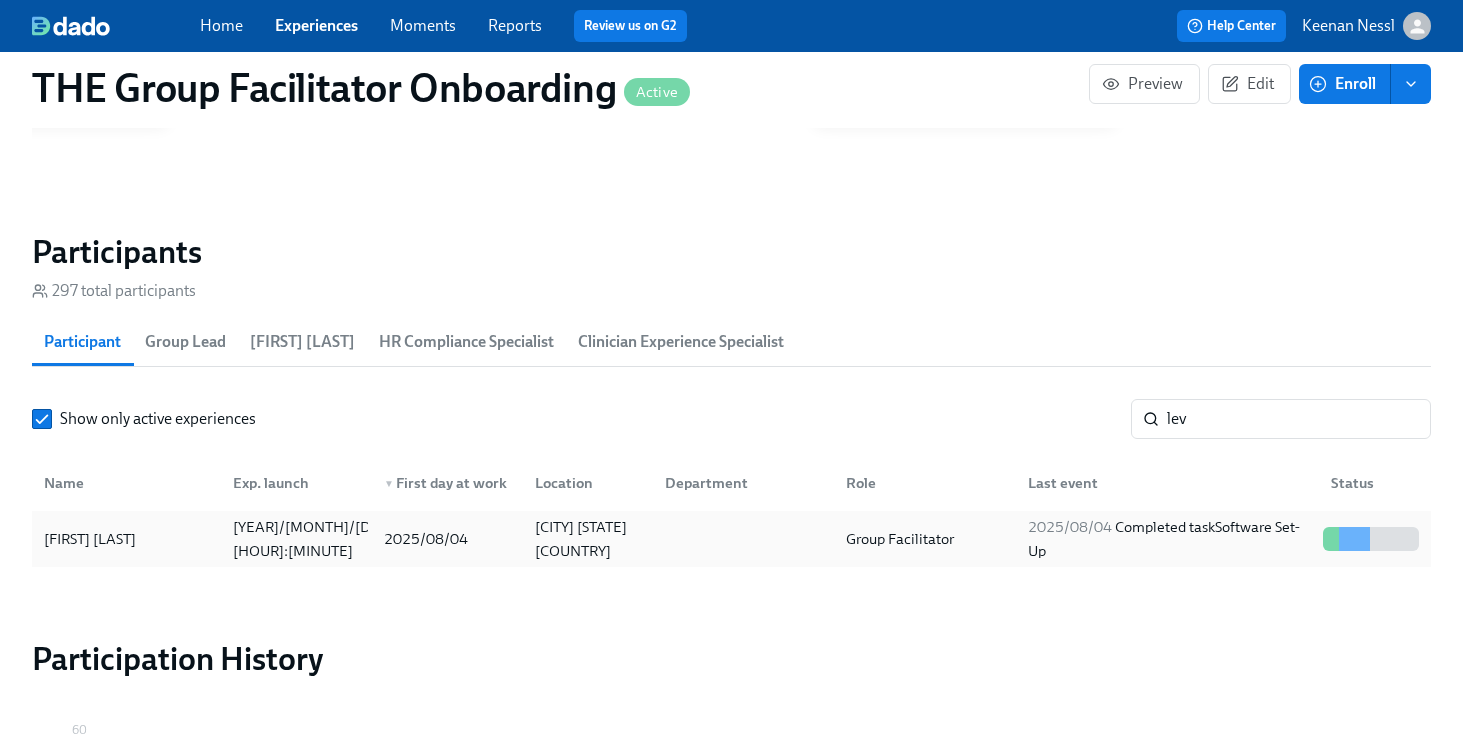 click on "Group Facilitator" at bounding box center (920, 539) 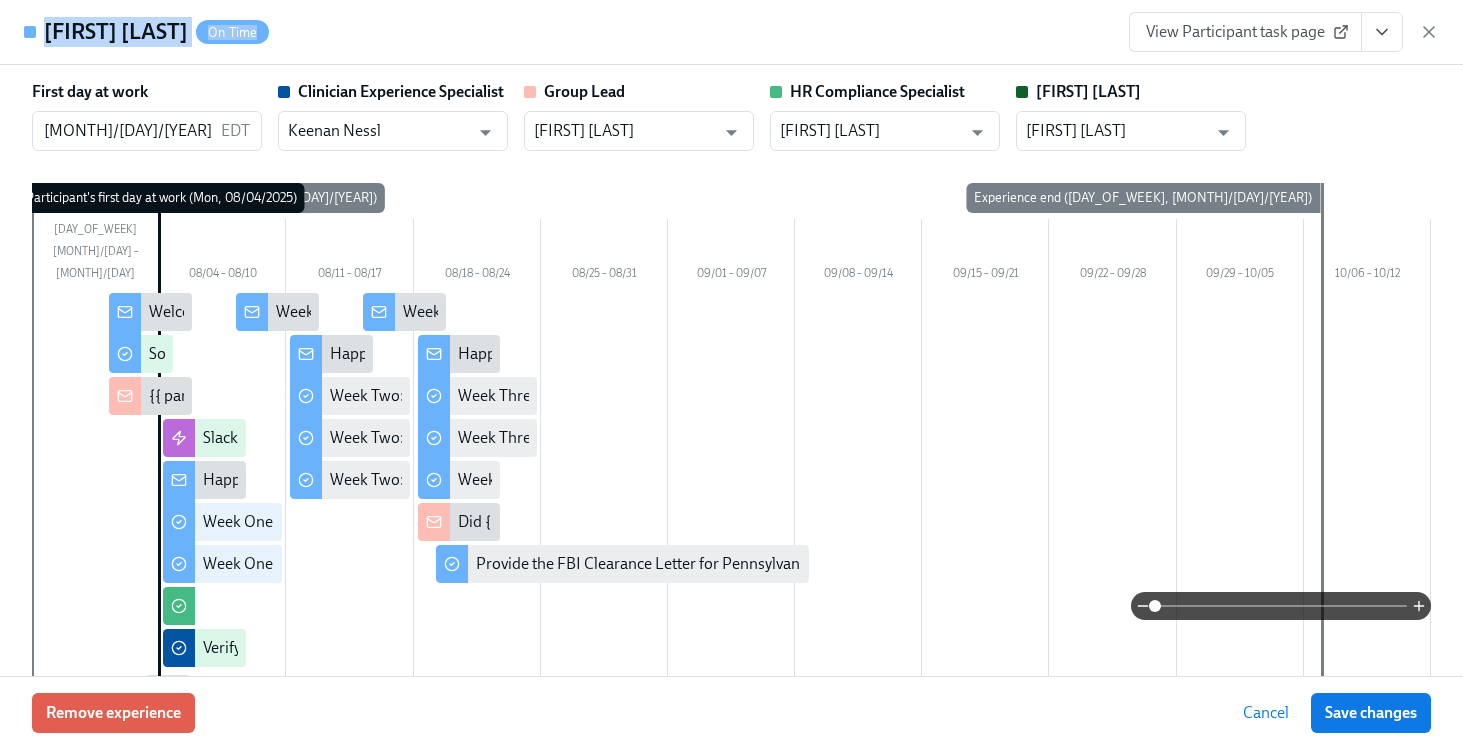 drag, startPoint x: 37, startPoint y: 35, endPoint x: 216, endPoint y: 44, distance: 179.22612 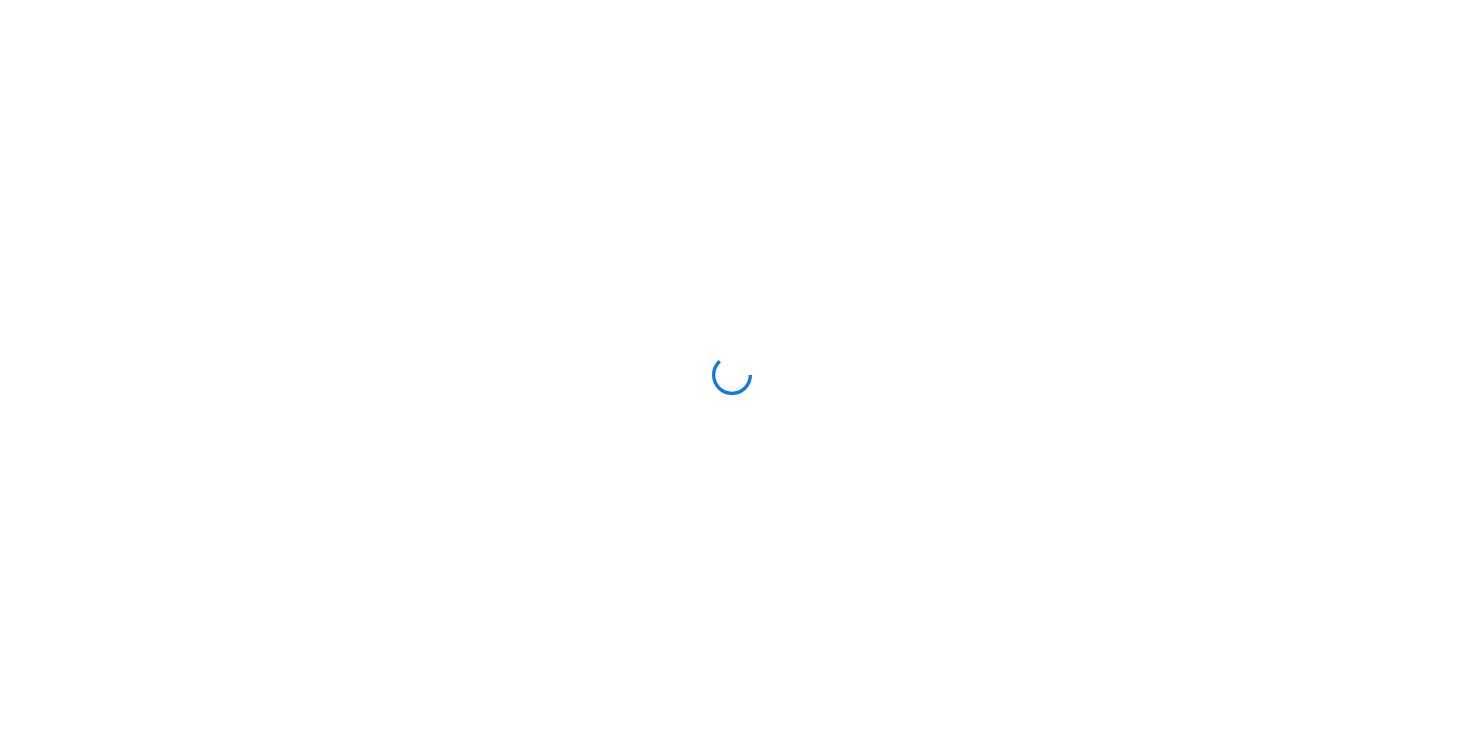 scroll, scrollTop: 0, scrollLeft: 0, axis: both 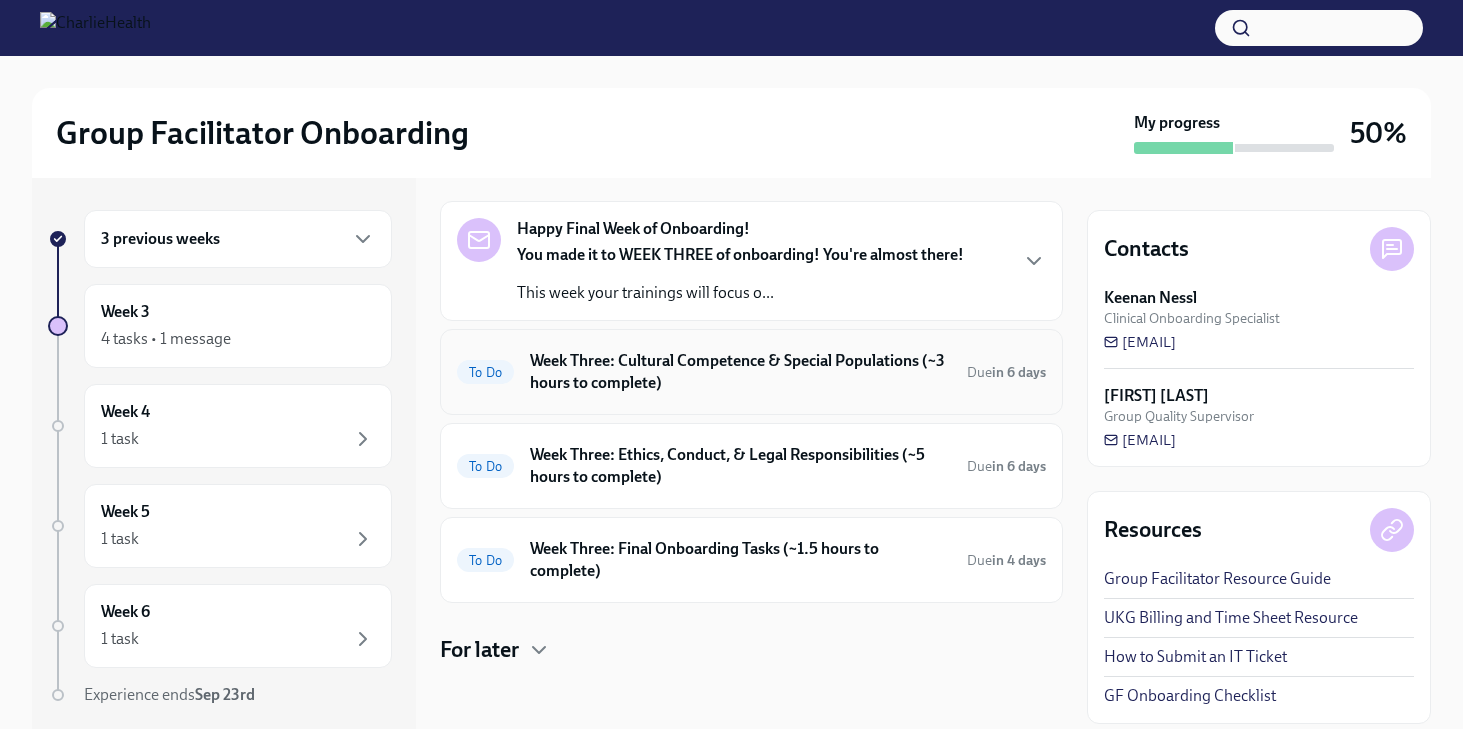 click on "To Do Week Three: Cultural Competence & Special Populations (~3 hours to complete) Due  in 6 days" at bounding box center (751, 372) 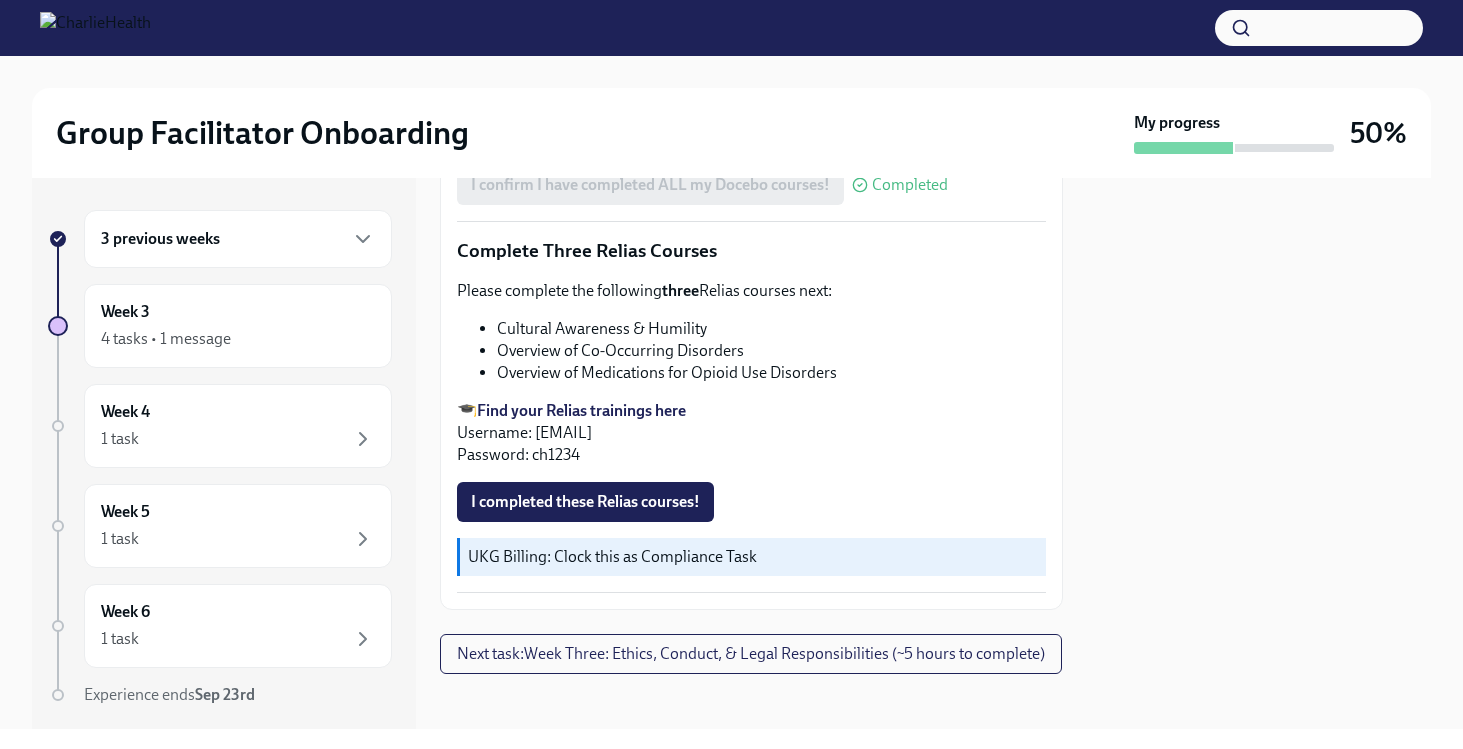 scroll, scrollTop: 1508, scrollLeft: 0, axis: vertical 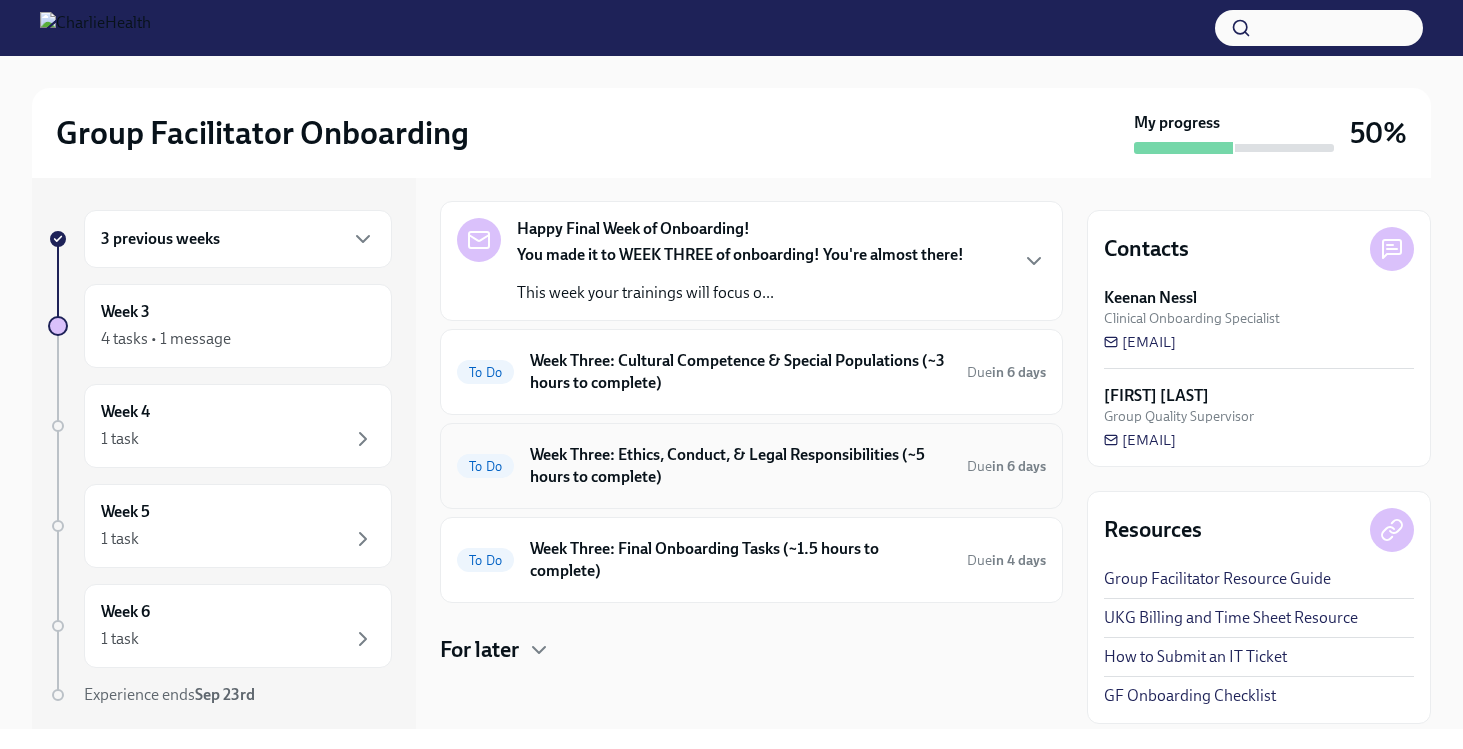 click on "Week Three: Ethics, Conduct, & Legal Responsibilities (~5 hours to complete)" at bounding box center [740, 466] 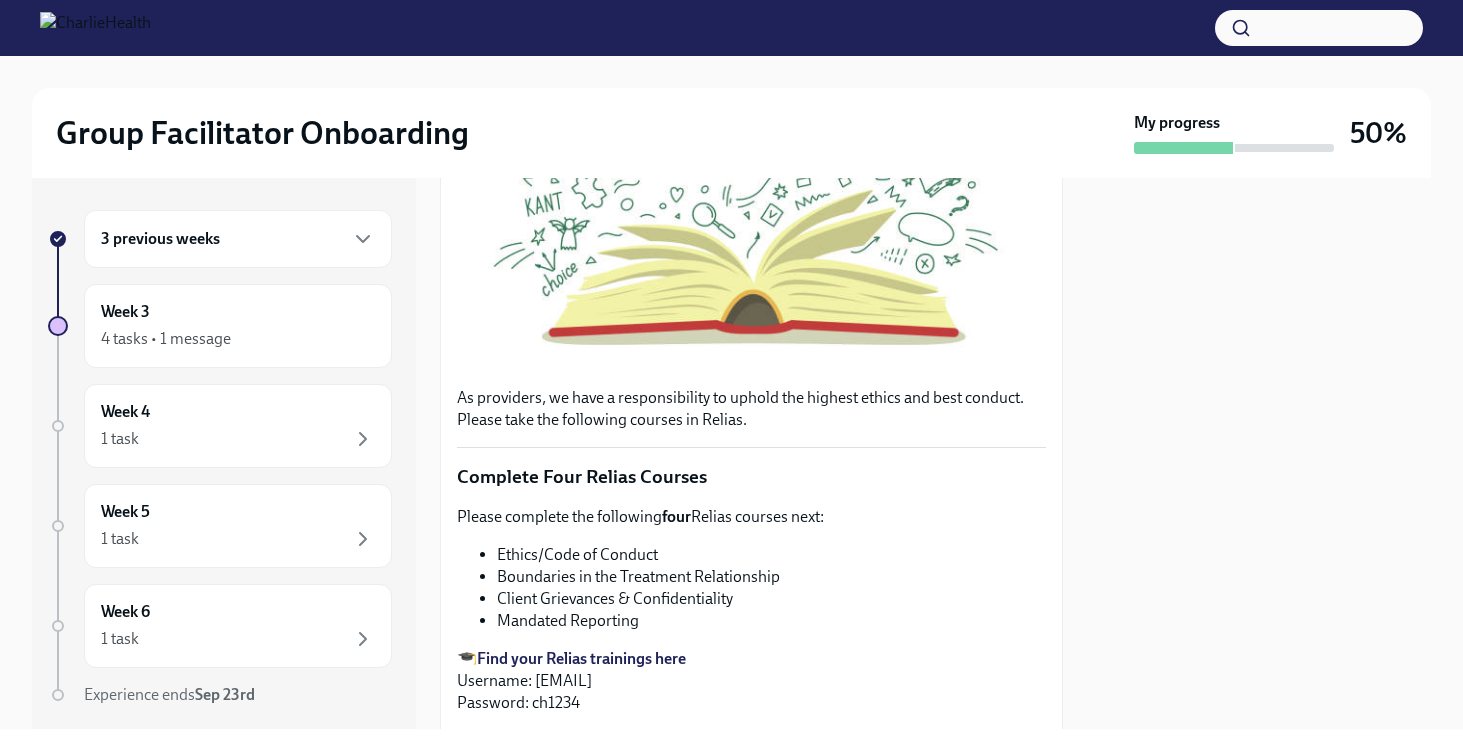 scroll, scrollTop: 627, scrollLeft: 0, axis: vertical 